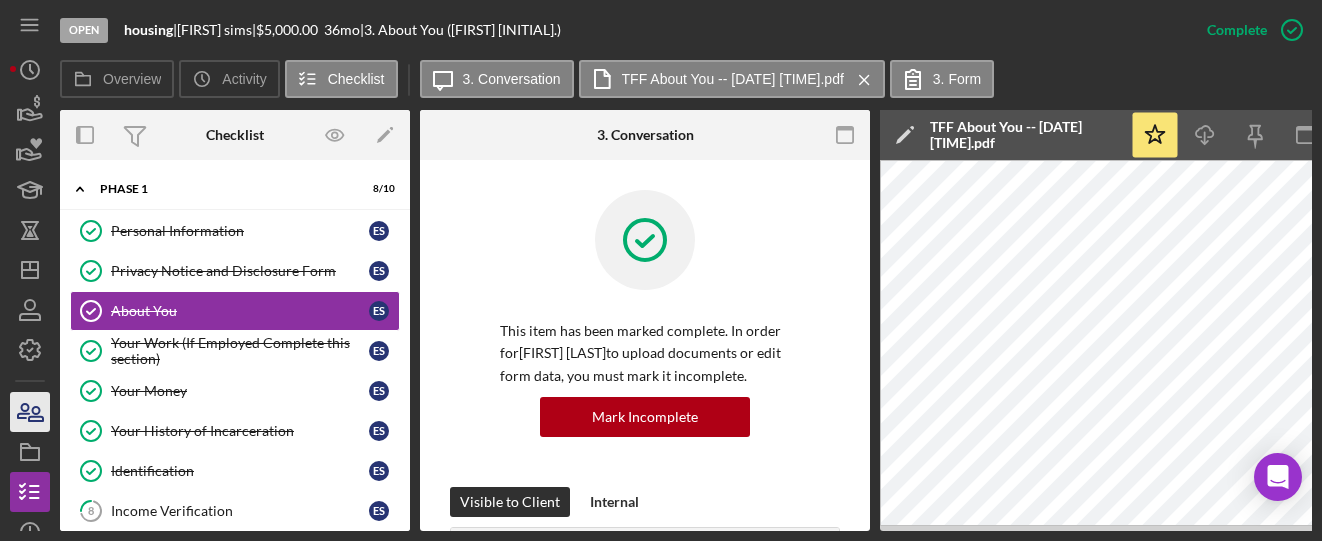 scroll, scrollTop: 0, scrollLeft: 0, axis: both 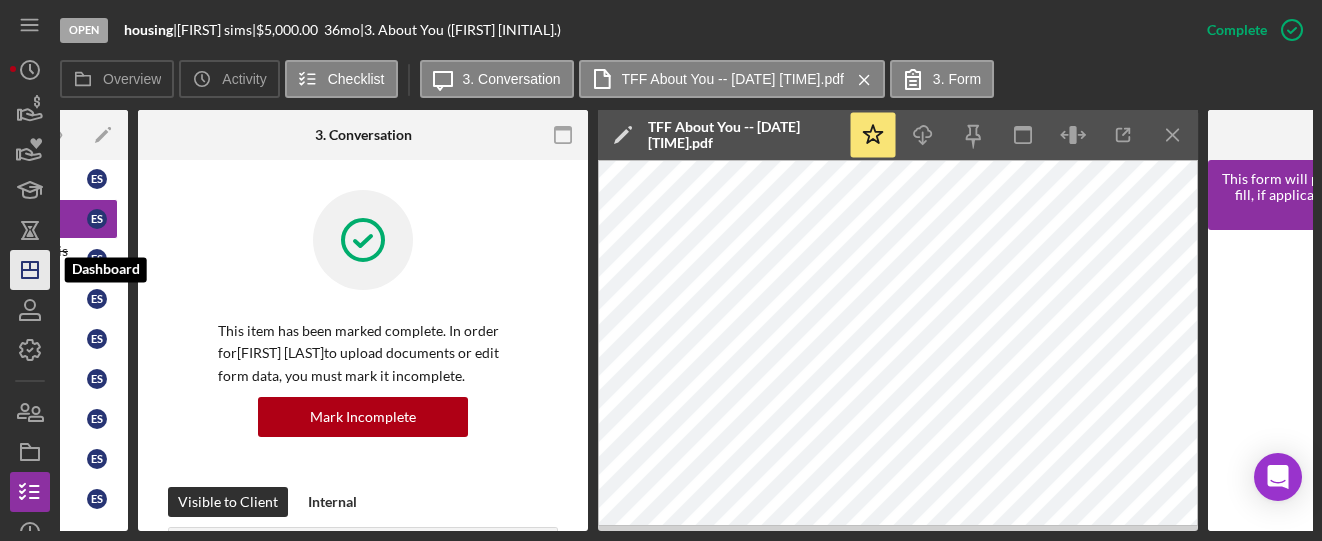 click on "Icon/Dashboard" 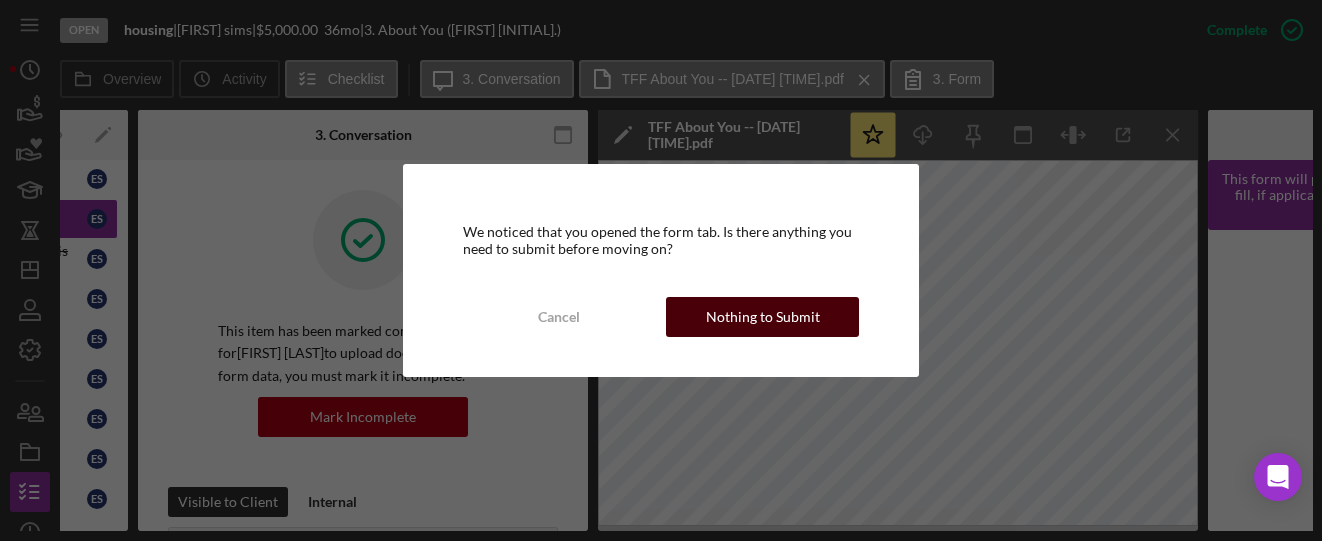 click on "Nothing to Submit" at bounding box center (762, 317) 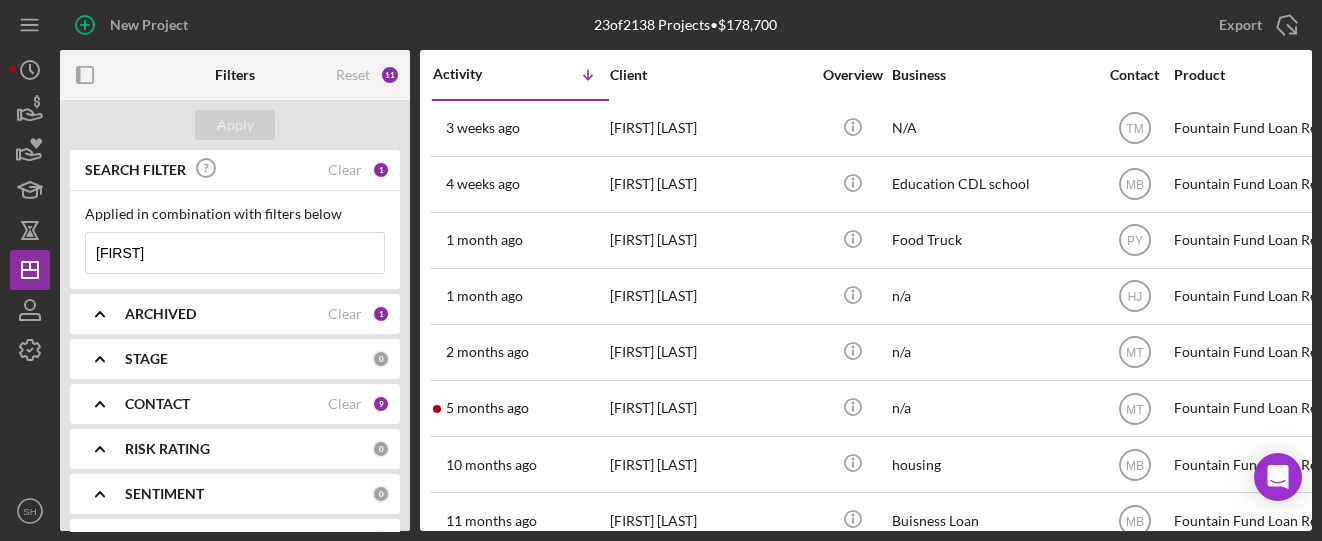 drag, startPoint x: 169, startPoint y: 263, endPoint x: 50, endPoint y: 260, distance: 119.03781 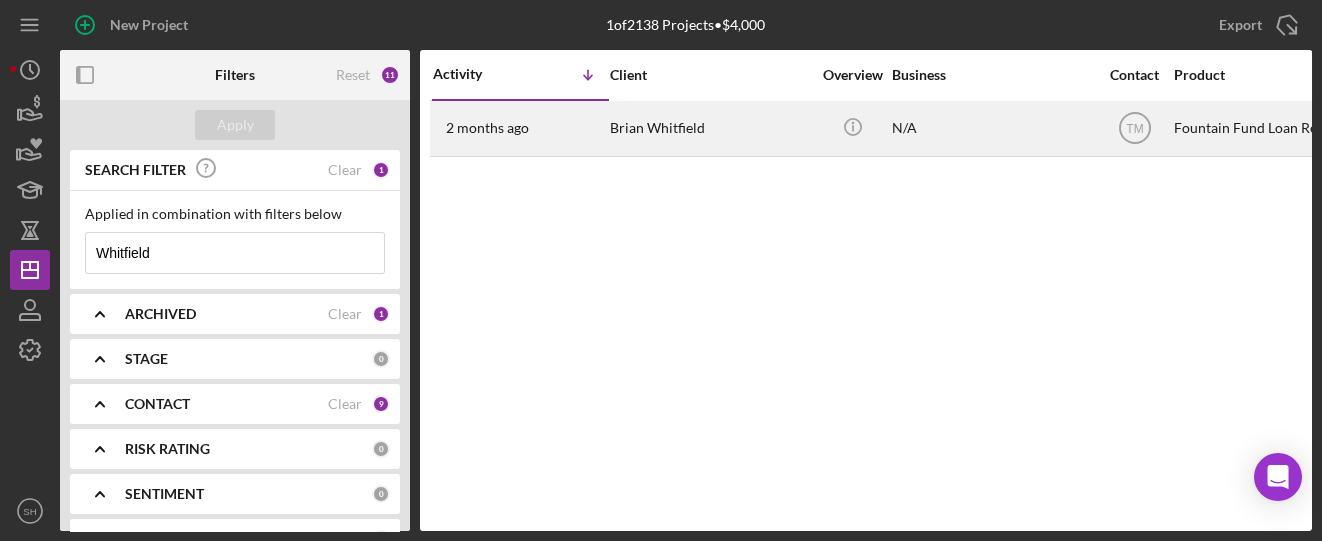 type on "Whitfield" 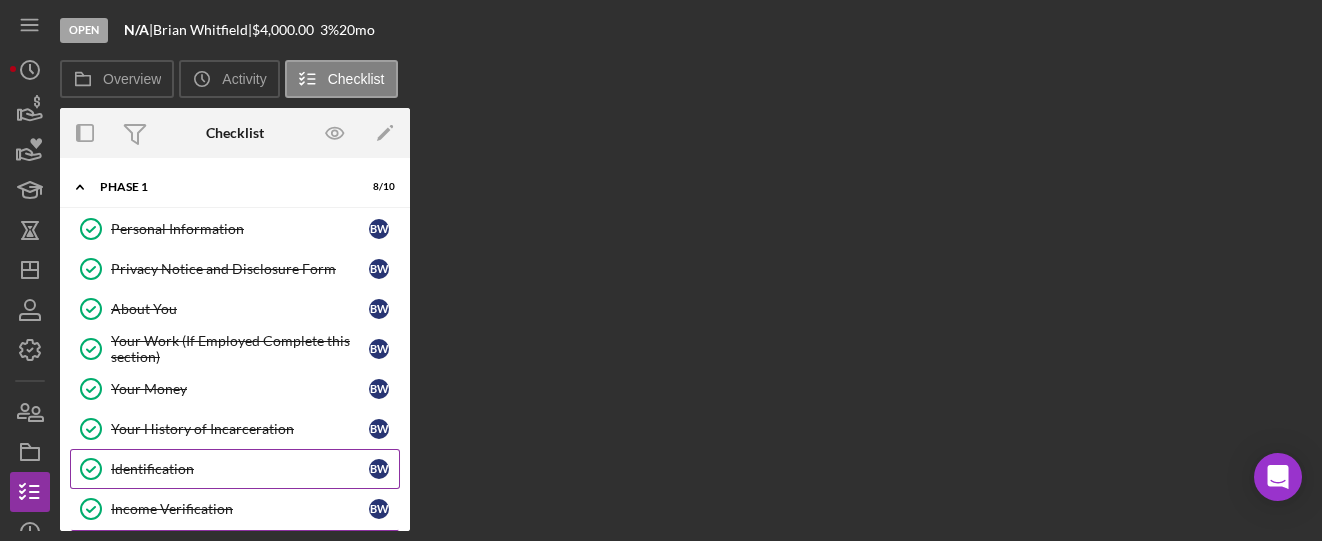 scroll, scrollTop: 90, scrollLeft: 0, axis: vertical 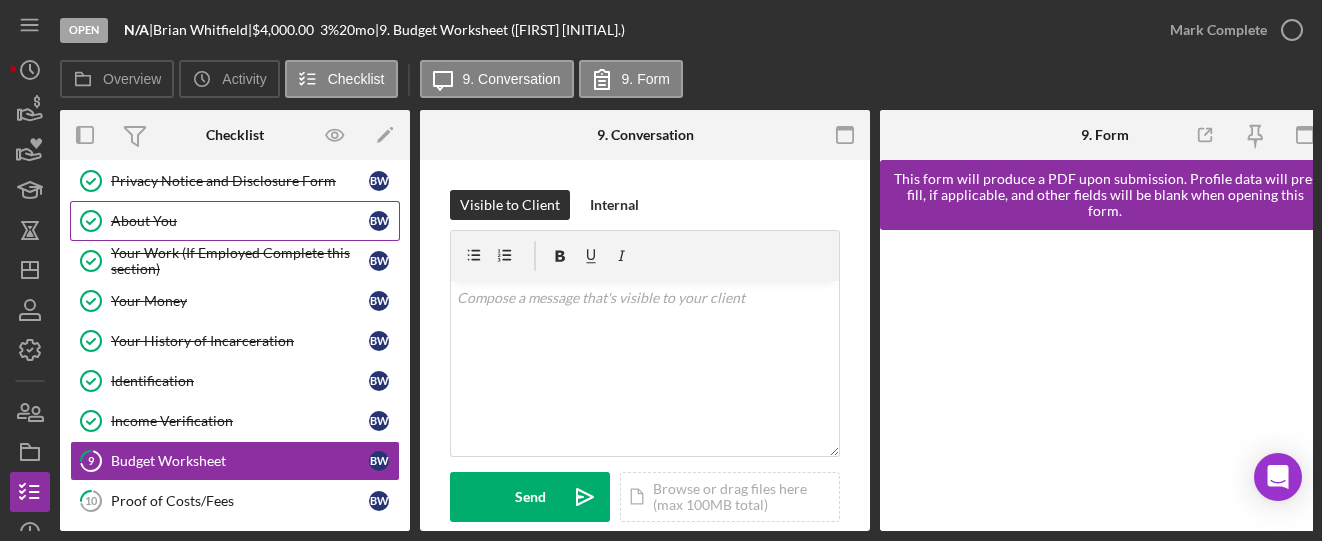 click on "About You" at bounding box center (240, 221) 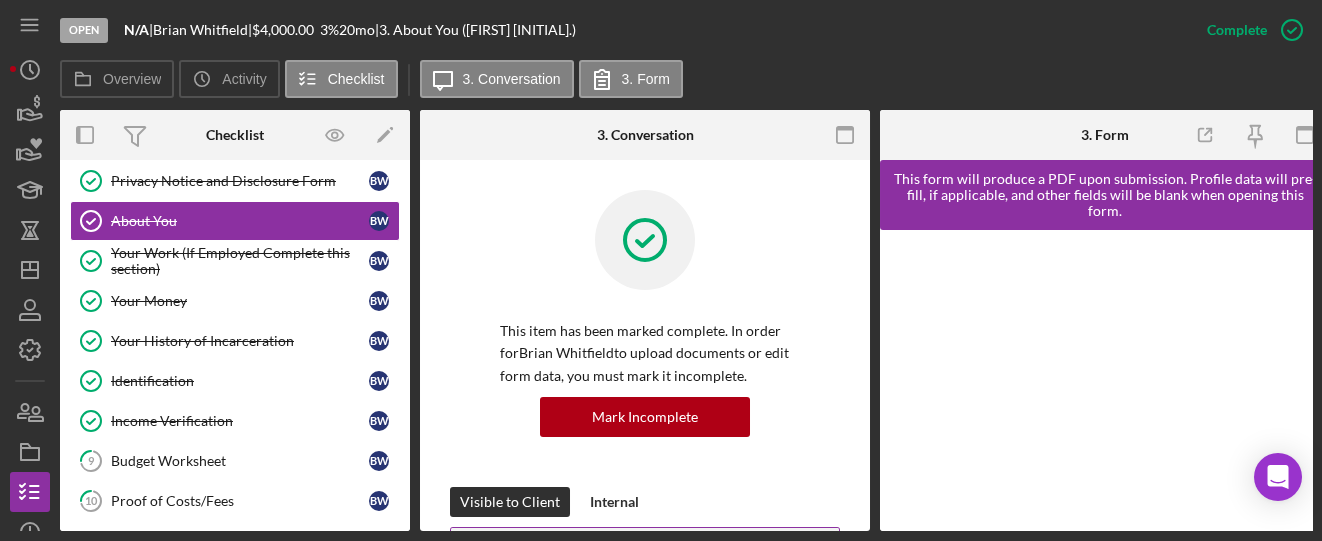 scroll, scrollTop: 267, scrollLeft: 0, axis: vertical 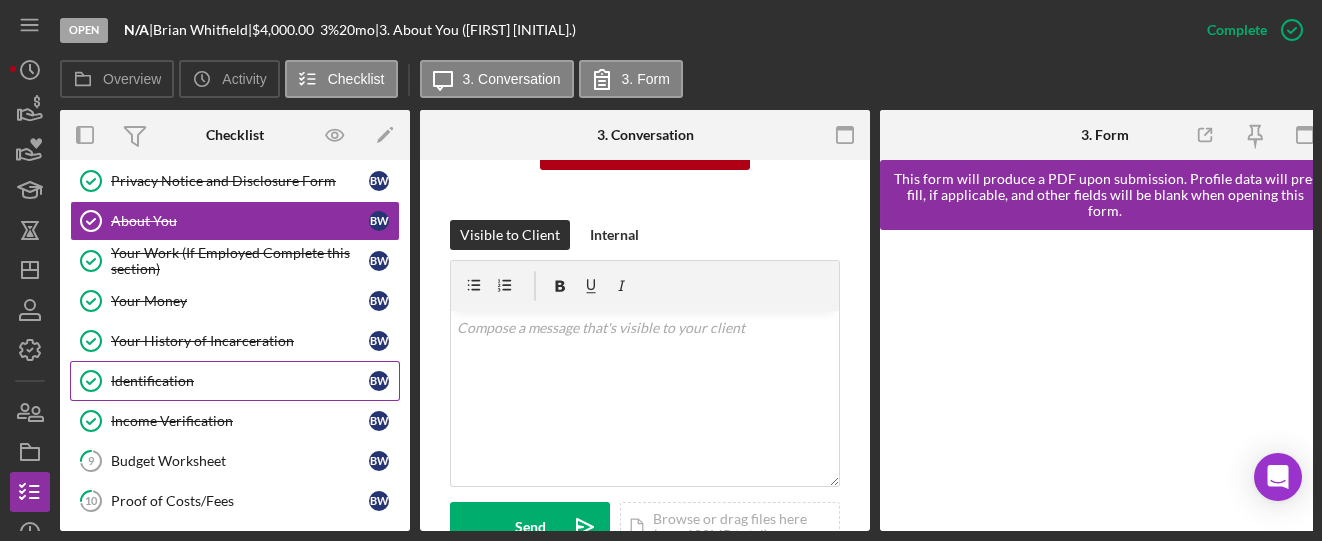 click on "Identification Identification [INITIAL] [INITIAL]" at bounding box center [235, 381] 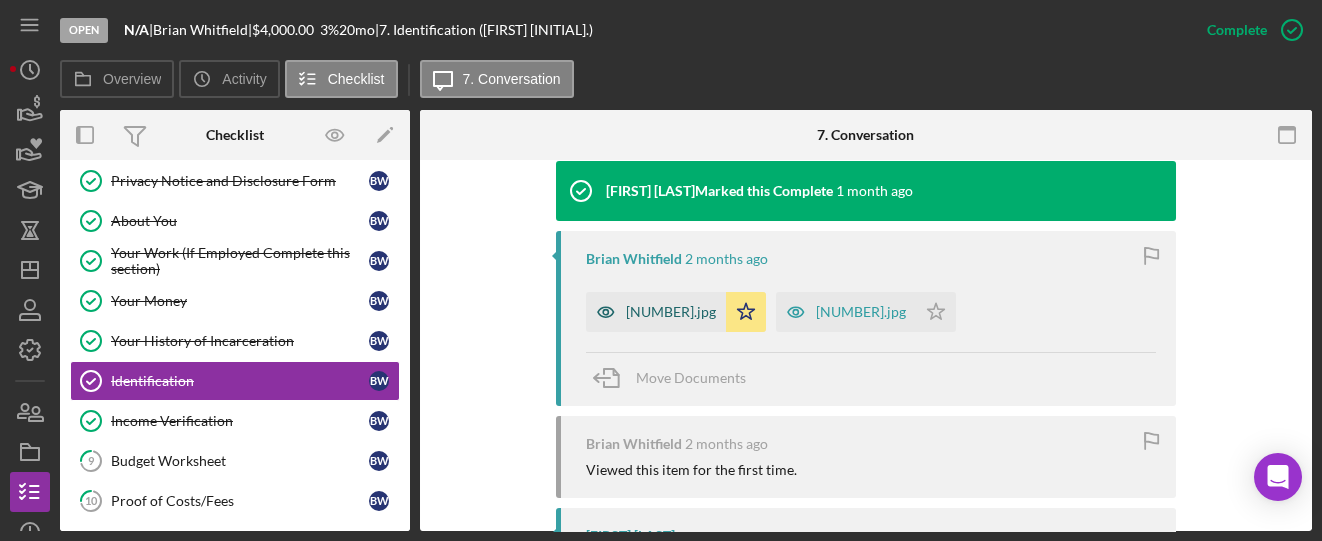 click on "[NUMBER].jpg" at bounding box center [671, 312] 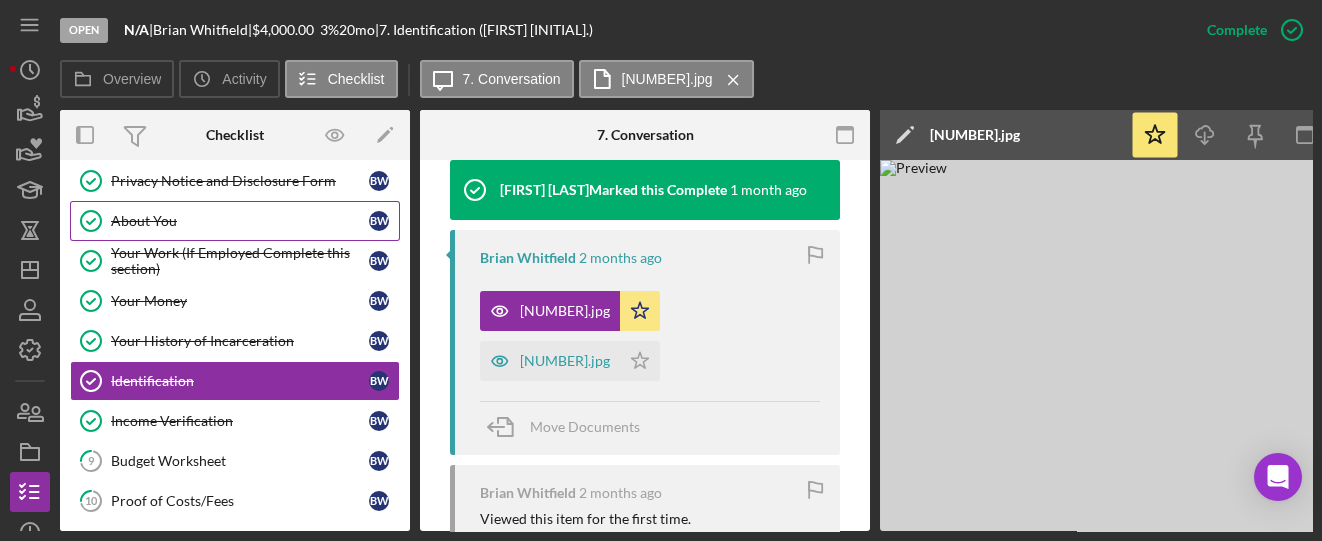 click on "About You About You [INITIAL] [INITIAL]" at bounding box center (235, 221) 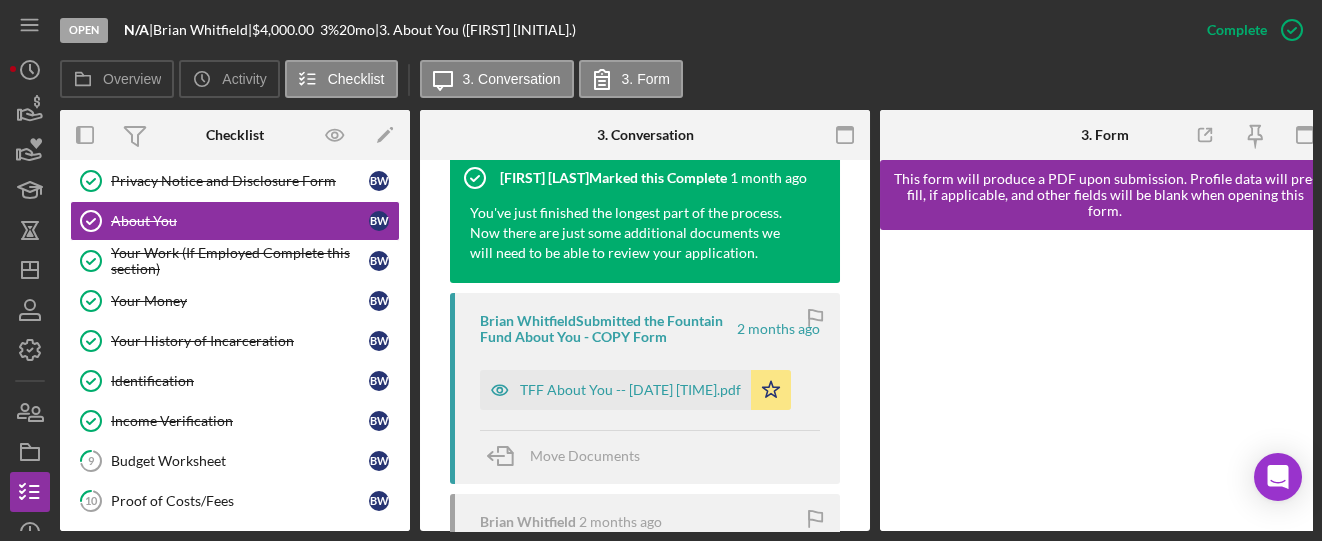 scroll, scrollTop: 800, scrollLeft: 0, axis: vertical 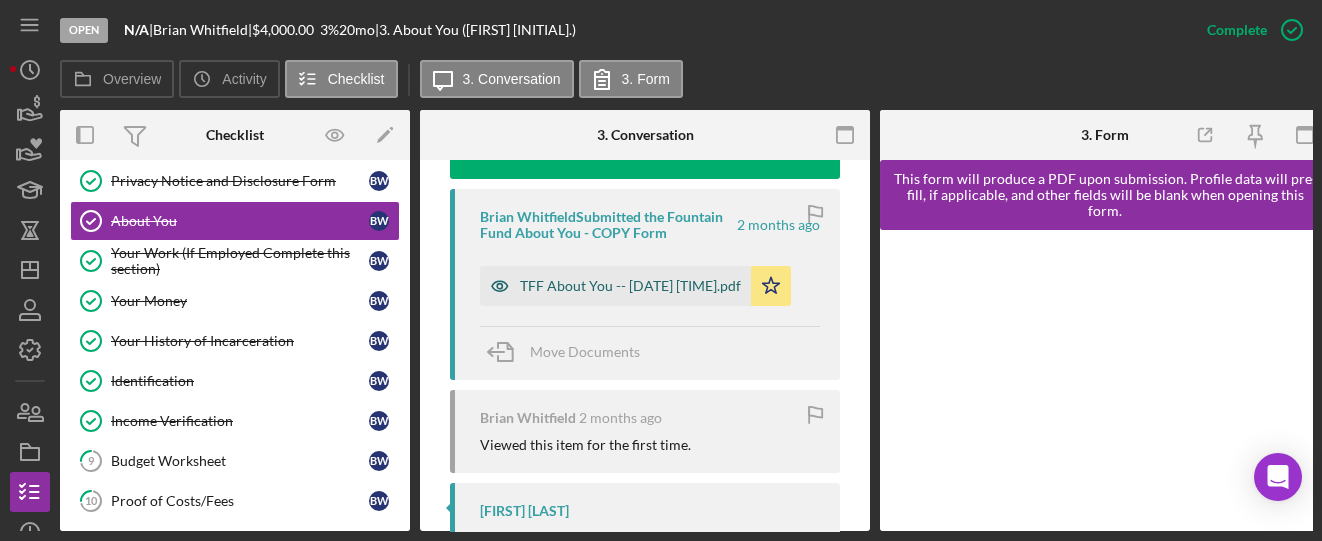 click on "TFF About You -- [DATE] [TIME].pdf" at bounding box center (630, 286) 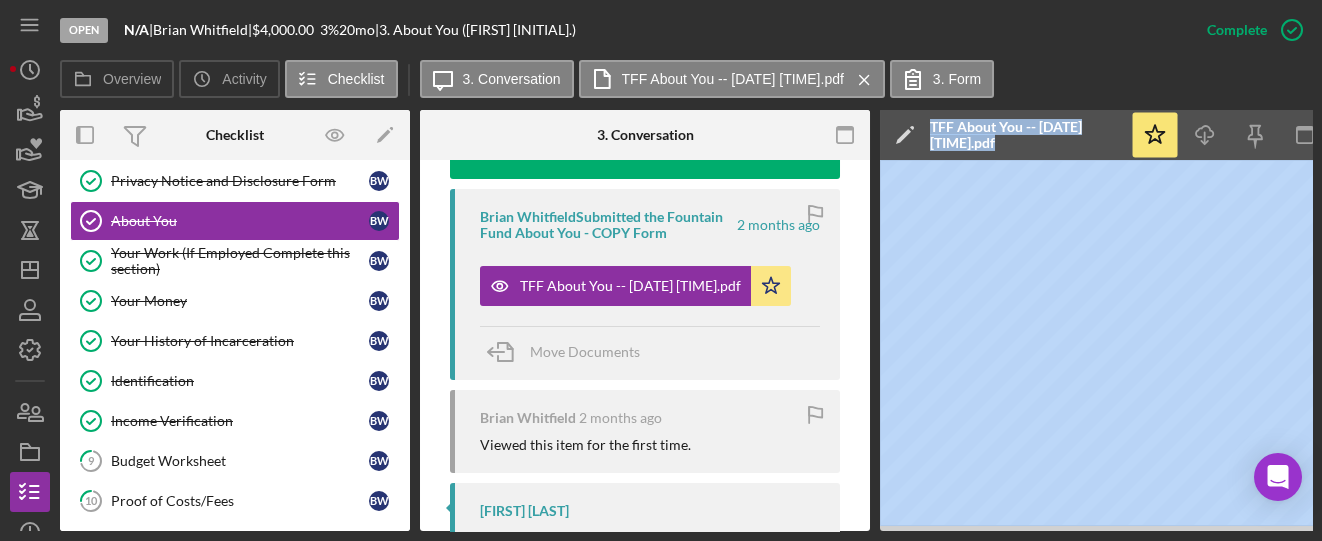 drag, startPoint x: 851, startPoint y: 533, endPoint x: 887, endPoint y: 540, distance: 36.67424 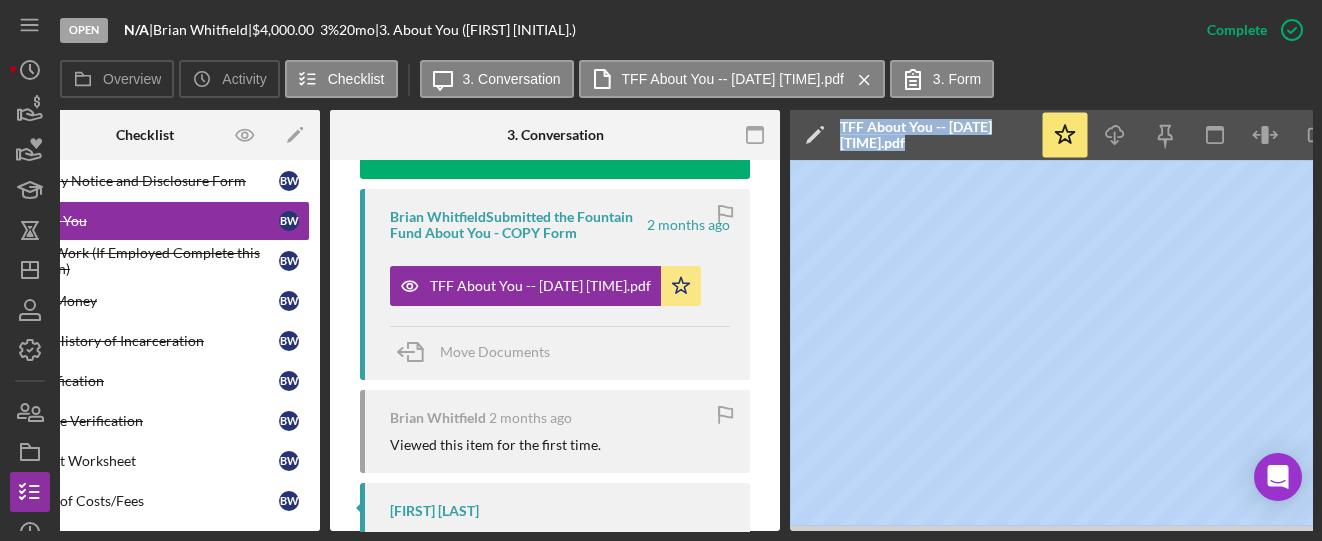 scroll, scrollTop: 0, scrollLeft: 147, axis: horizontal 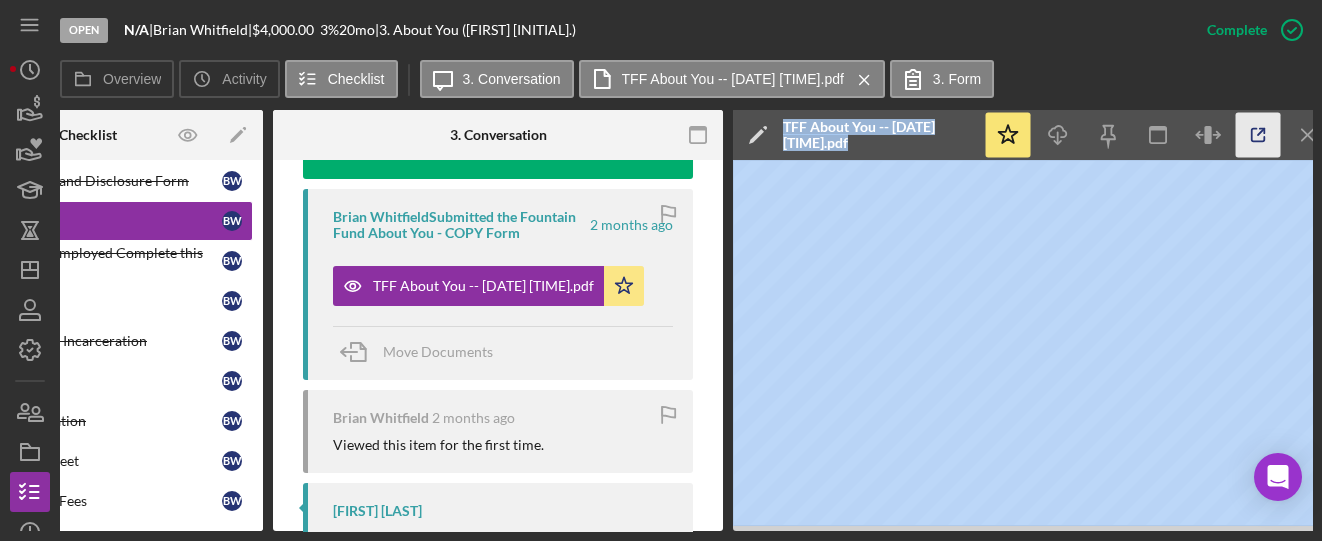 click 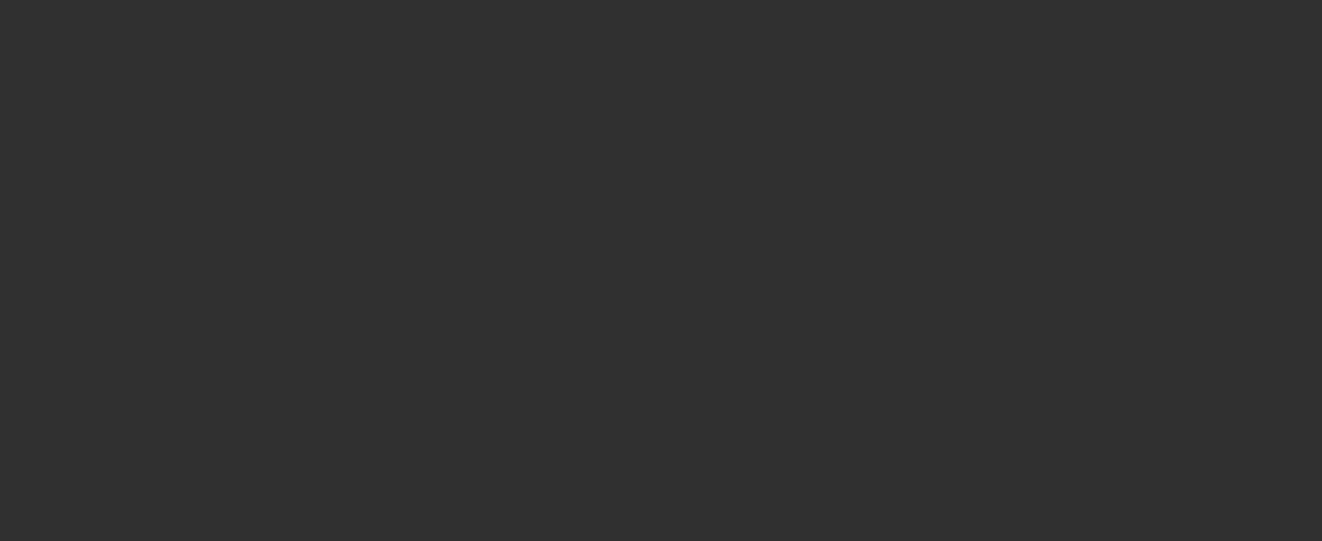 scroll, scrollTop: 0, scrollLeft: 0, axis: both 